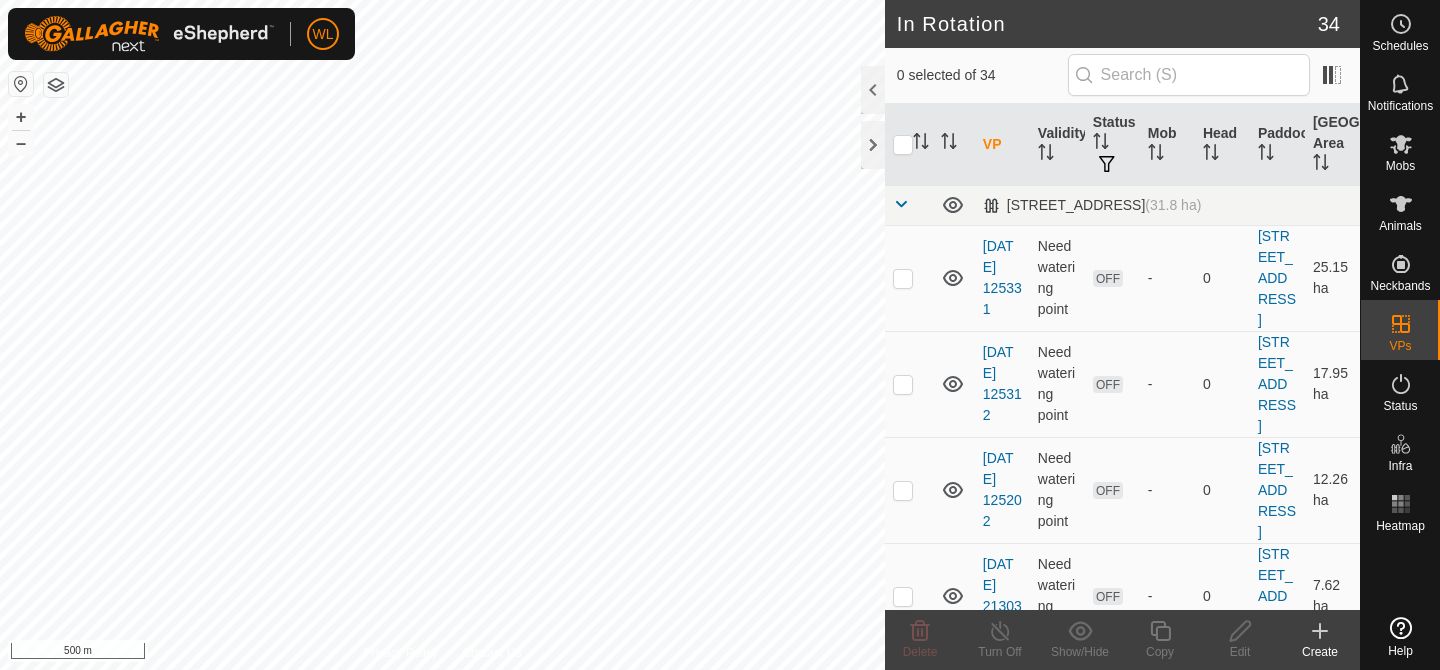scroll, scrollTop: 0, scrollLeft: 0, axis: both 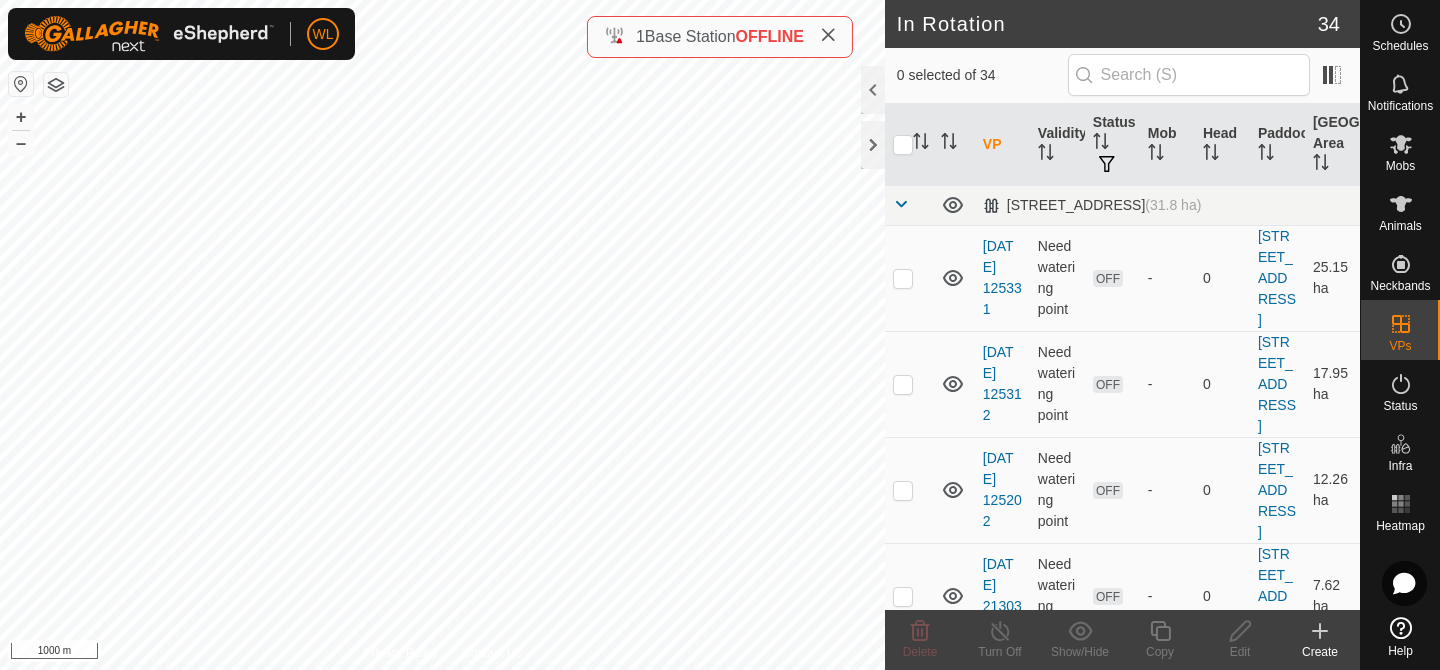 click on "In Rotation 34 0 selected of 34     VP   Validity   Status   Mob   Head   Paddock   [GEOGRAPHIC_DATA] Area   [STREET_ADDRESS]   (31.8 ha) [DATE] 125331  Need watering point  OFF  -   0   [STREET_ADDRESS]   25.15 ha  [DATE] 125312  Need watering point  OFF  -   0   [STREET_ADDRESS]   17.95 ha  [DATE] 125202  Need watering point  OFF  -   0   402a [GEOGRAPHIC_DATA]   12.26 ha  [DATE] 213038  Need watering point  OFF  -   0   [GEOGRAPHIC_DATA]   7.62 ha  [DATE] 202553  Need watering point  OFF  -   0   [STREET_ADDRESS]   2.63 ha   415 Ponds   (57.57 ha) [DATE] 182404  Need watering point  OFF  -   0   415 Ponds   31.83 ha  [DATE] 182325  Need watering point  OFF  -   0   415 Ponds   24.88 ha  [DATE] 182247  Need watering point  ON  [PERSON_NAME][GEOGRAPHIC_DATA] [GEOGRAPHIC_DATA]   92   415 Ponds   19.59 ha  [DATE] 182214  Need watering point  OFF  -   0   415 Ponds   14.2 ha  [DATE] 182106  Need watering point  OFF  -   0   415 Ponds   8.48 ha   427a Bottom House Glass   (53.73 ha)" 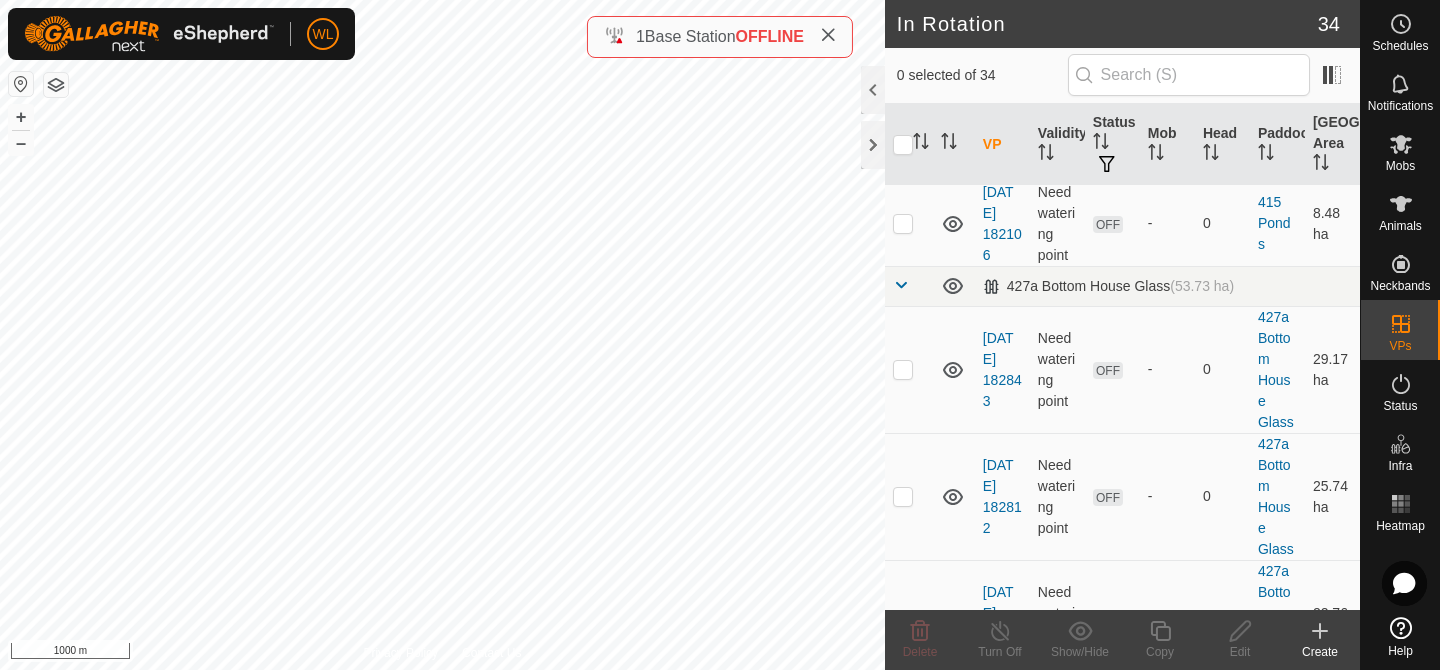 scroll, scrollTop: 1058, scrollLeft: 0, axis: vertical 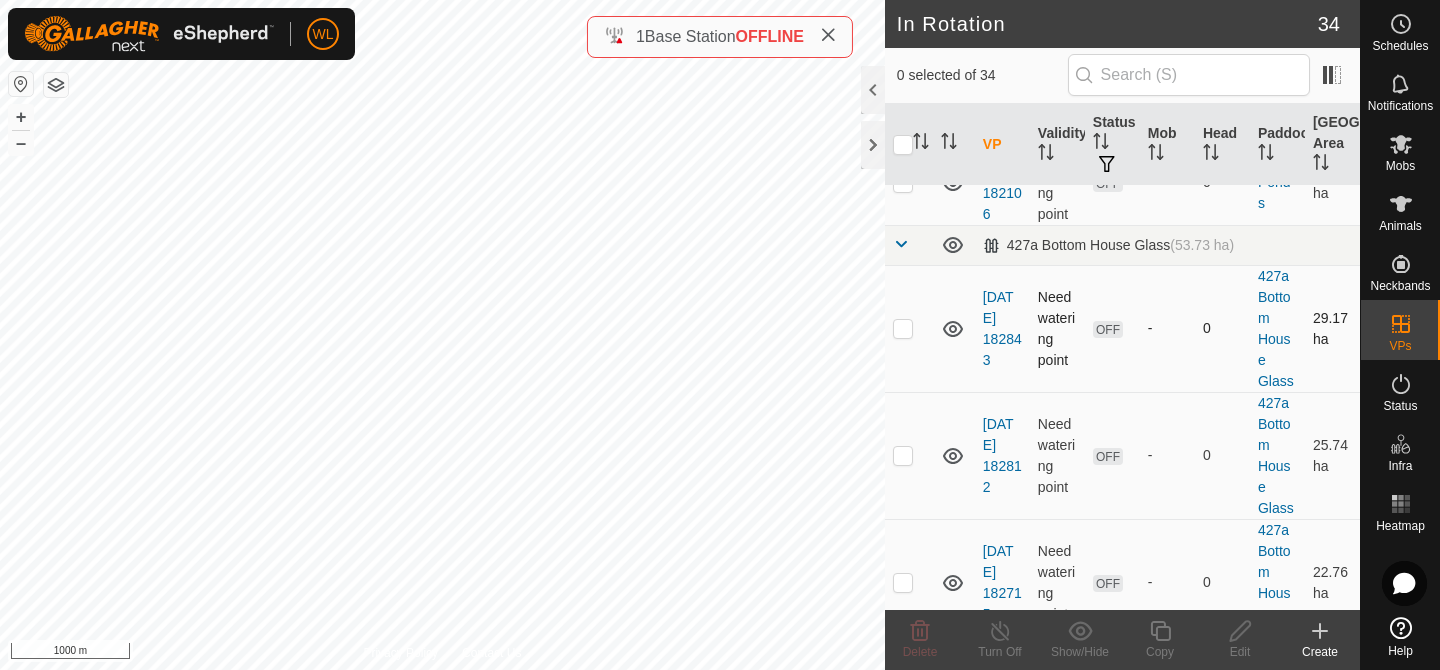 click at bounding box center [903, 328] 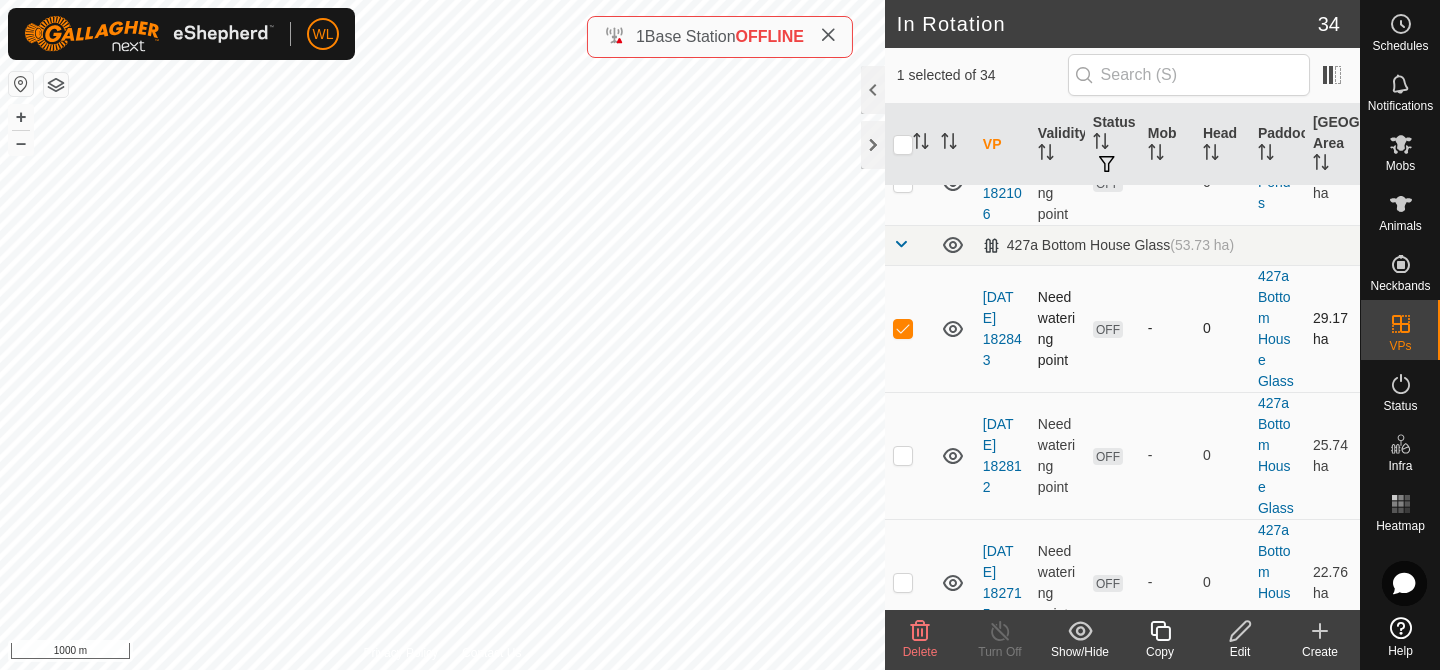 click at bounding box center [903, 328] 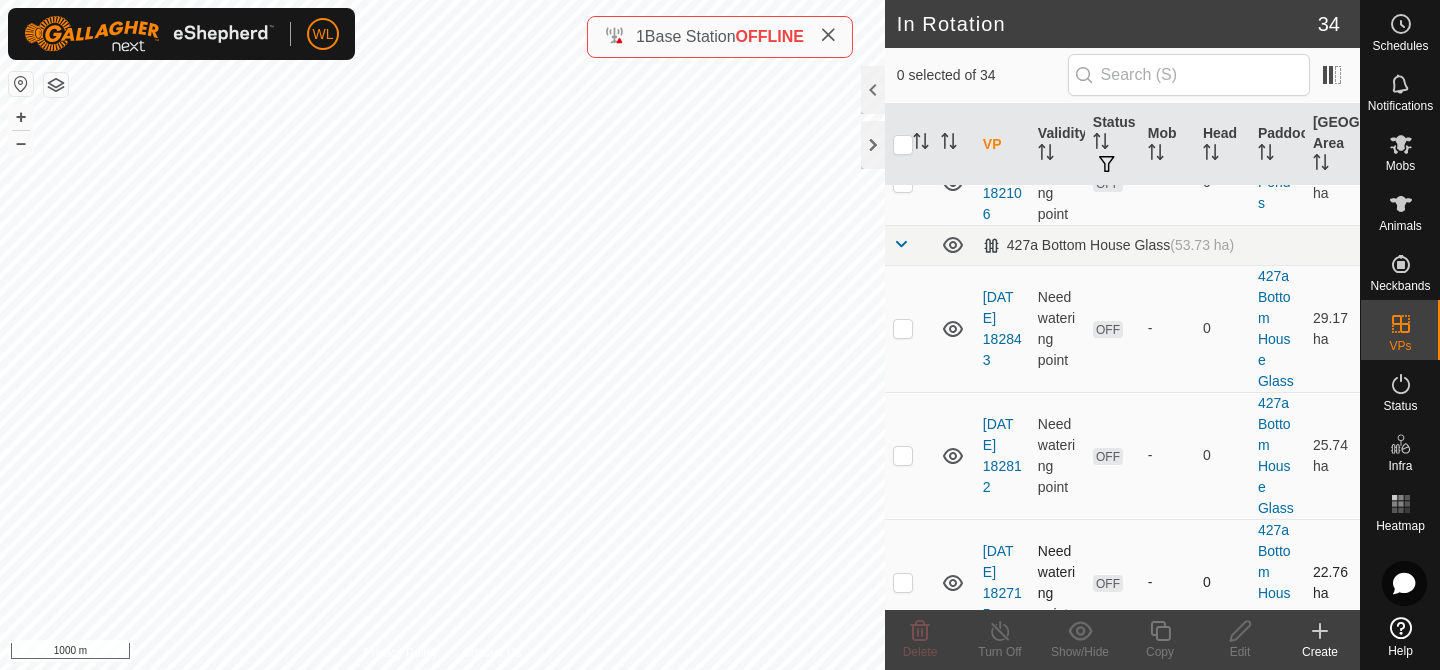 click at bounding box center (903, 582) 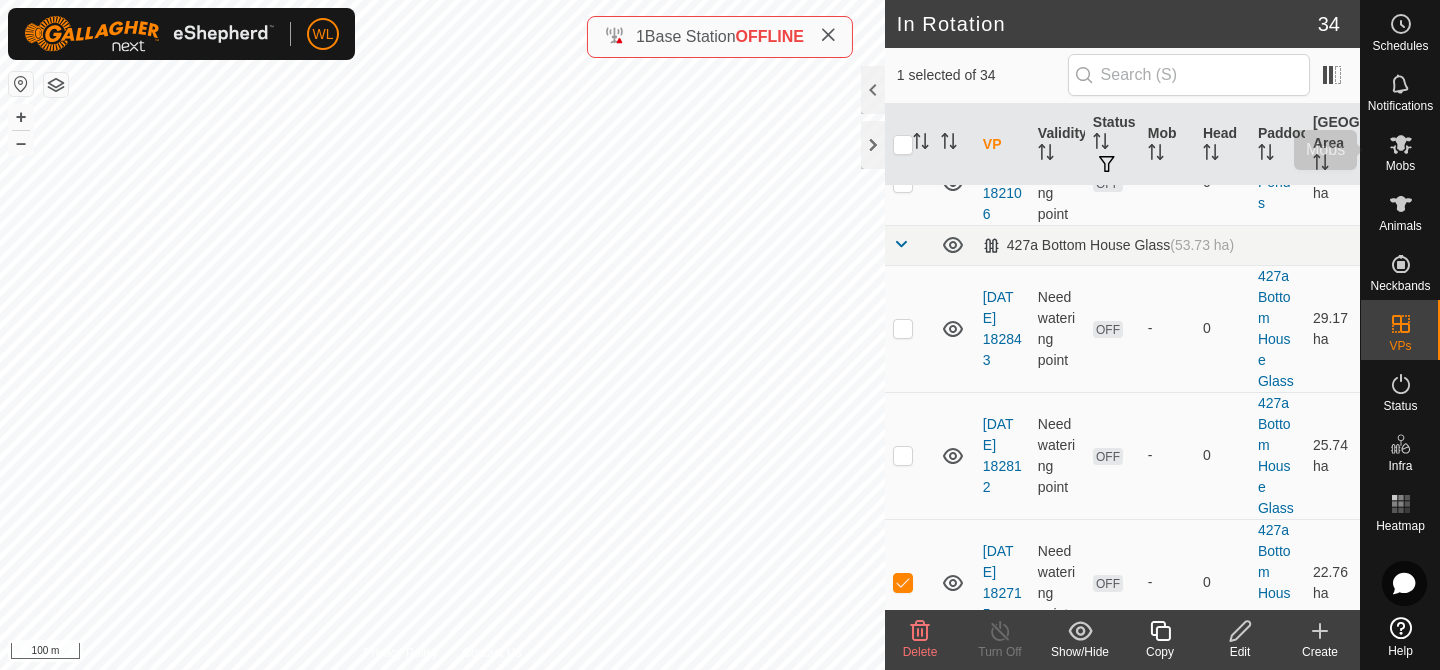 click on "Mobs" at bounding box center (1400, 166) 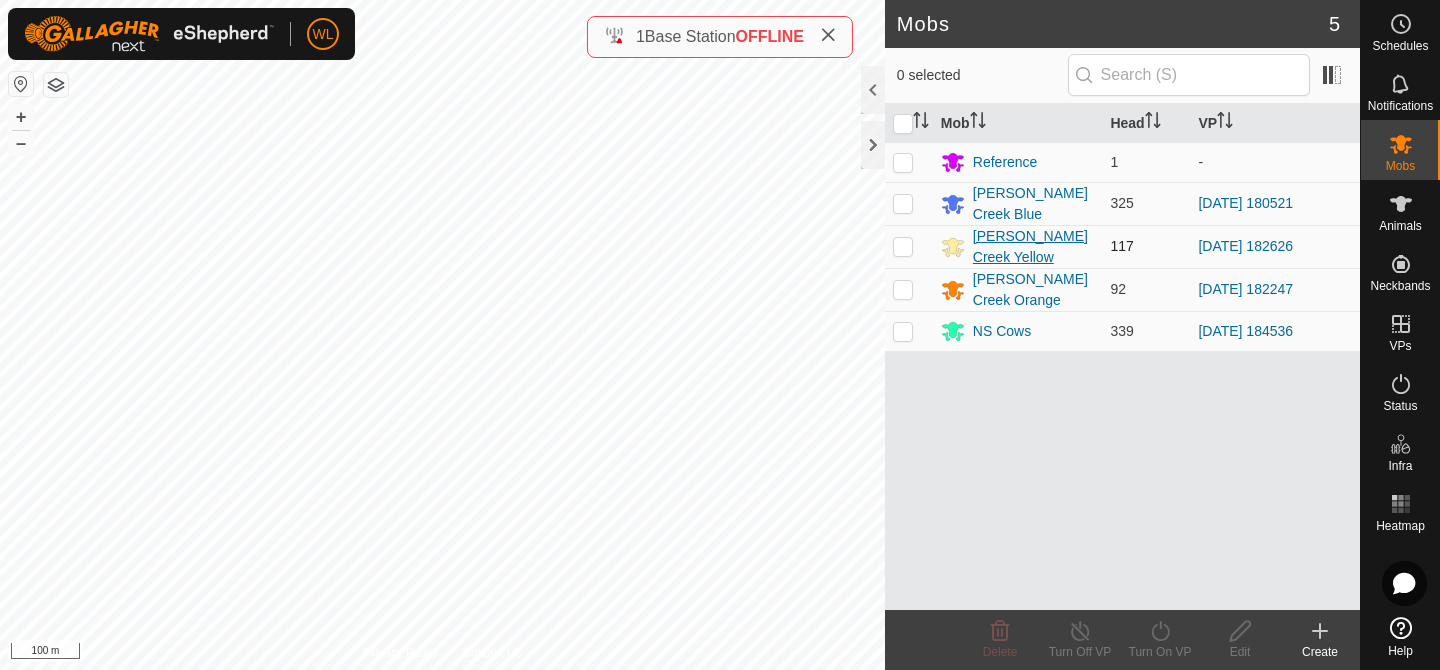 click on "[PERSON_NAME] Creek Yellow" at bounding box center [1034, 247] 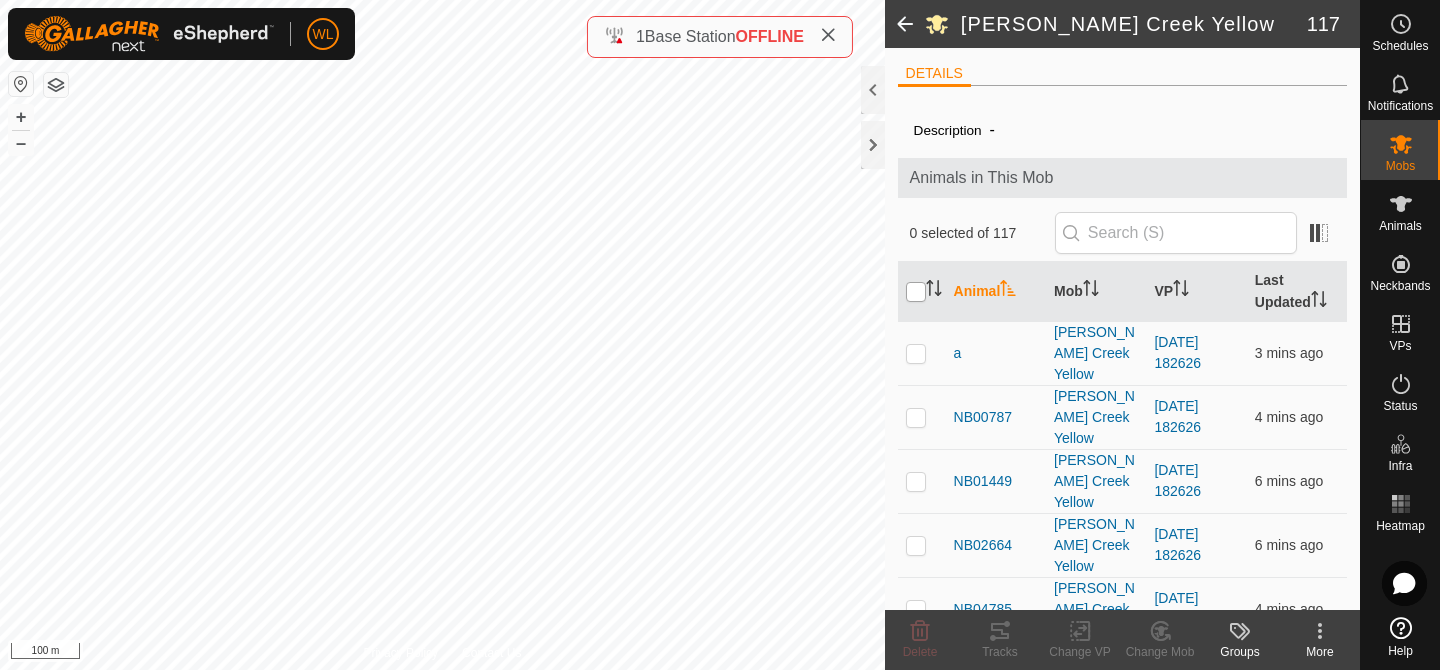 click at bounding box center (916, 292) 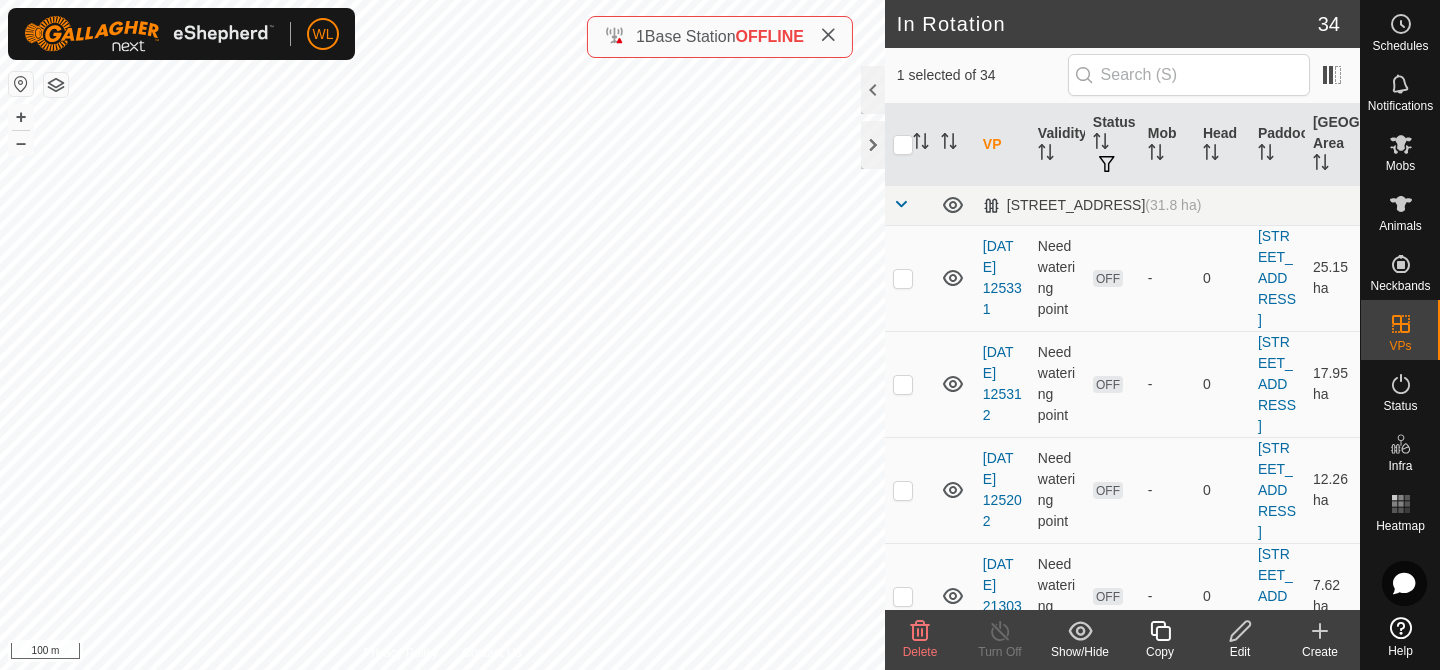 checkbox on "false" 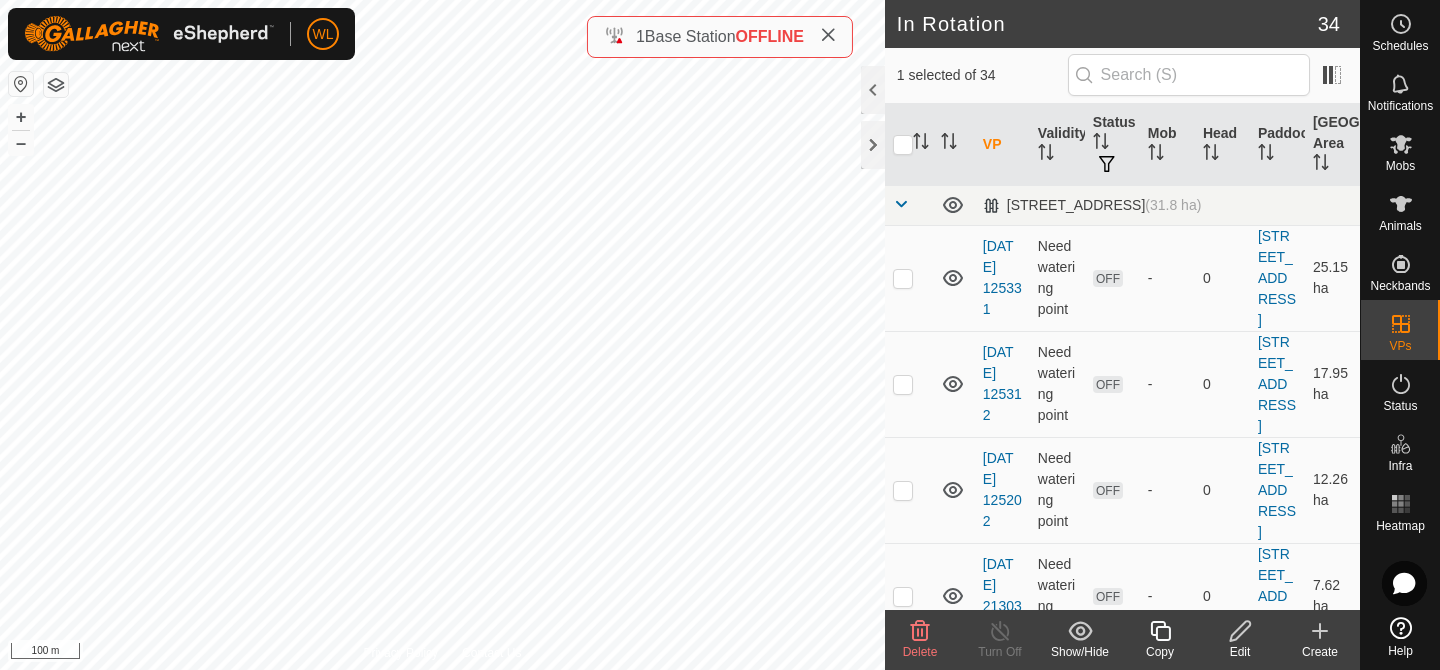checkbox on "true" 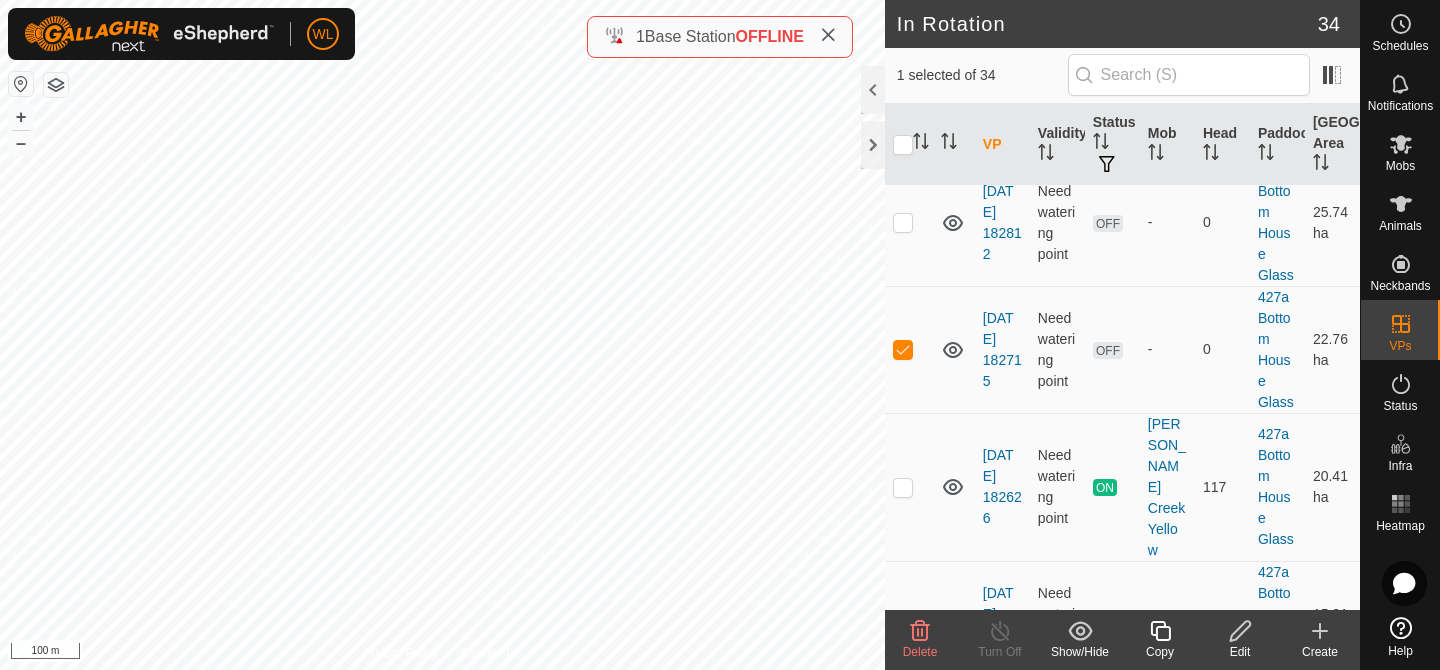 scroll, scrollTop: 1302, scrollLeft: 0, axis: vertical 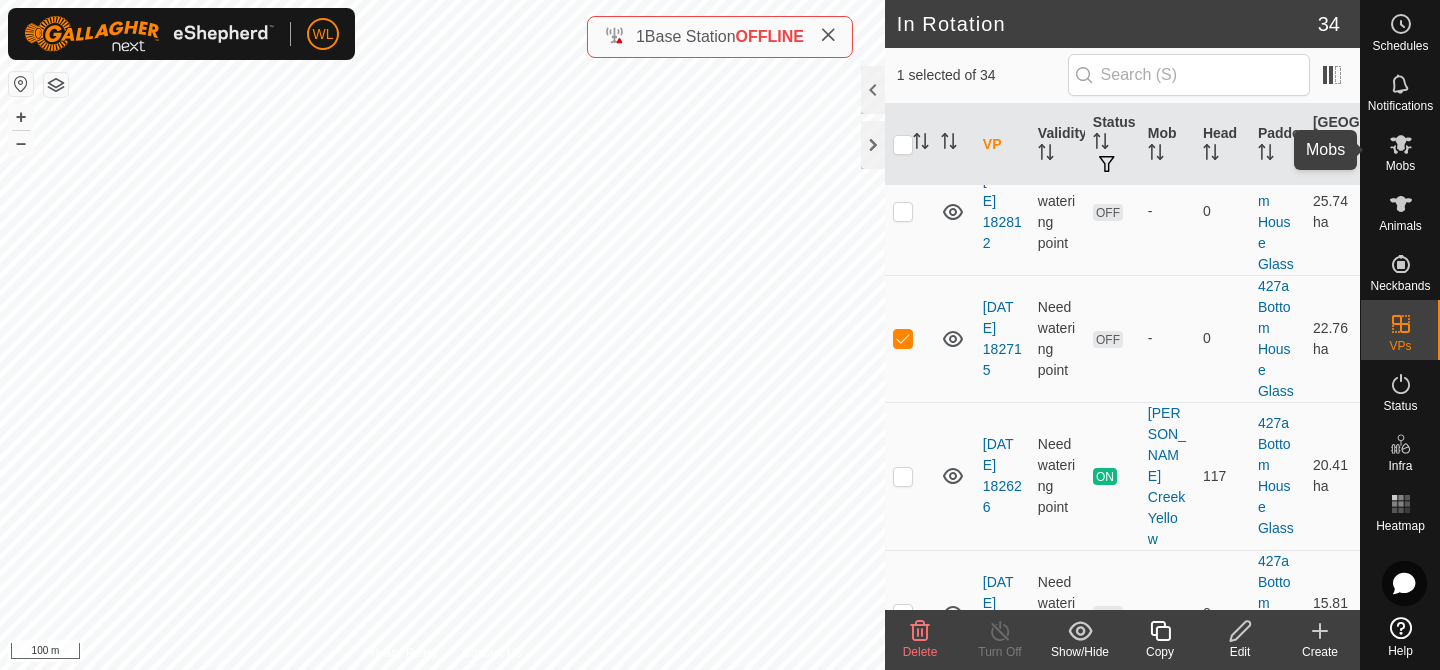 click 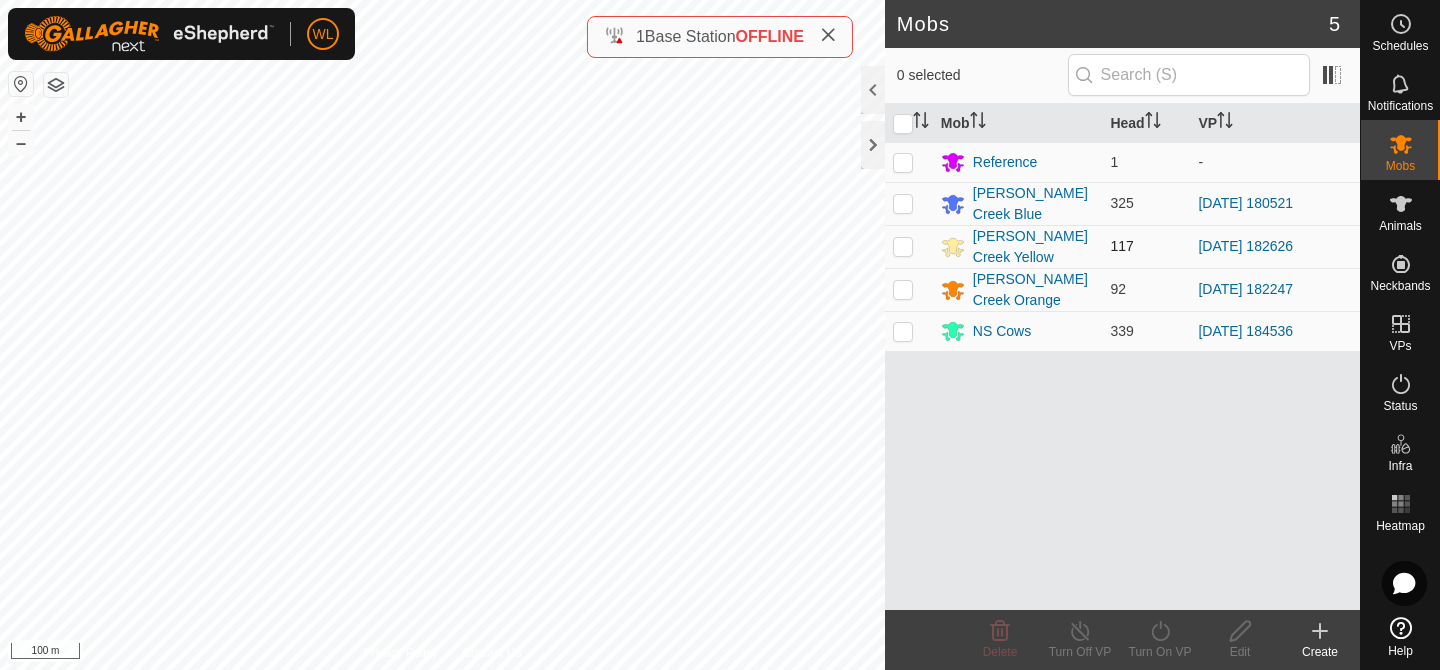 click at bounding box center (903, 246) 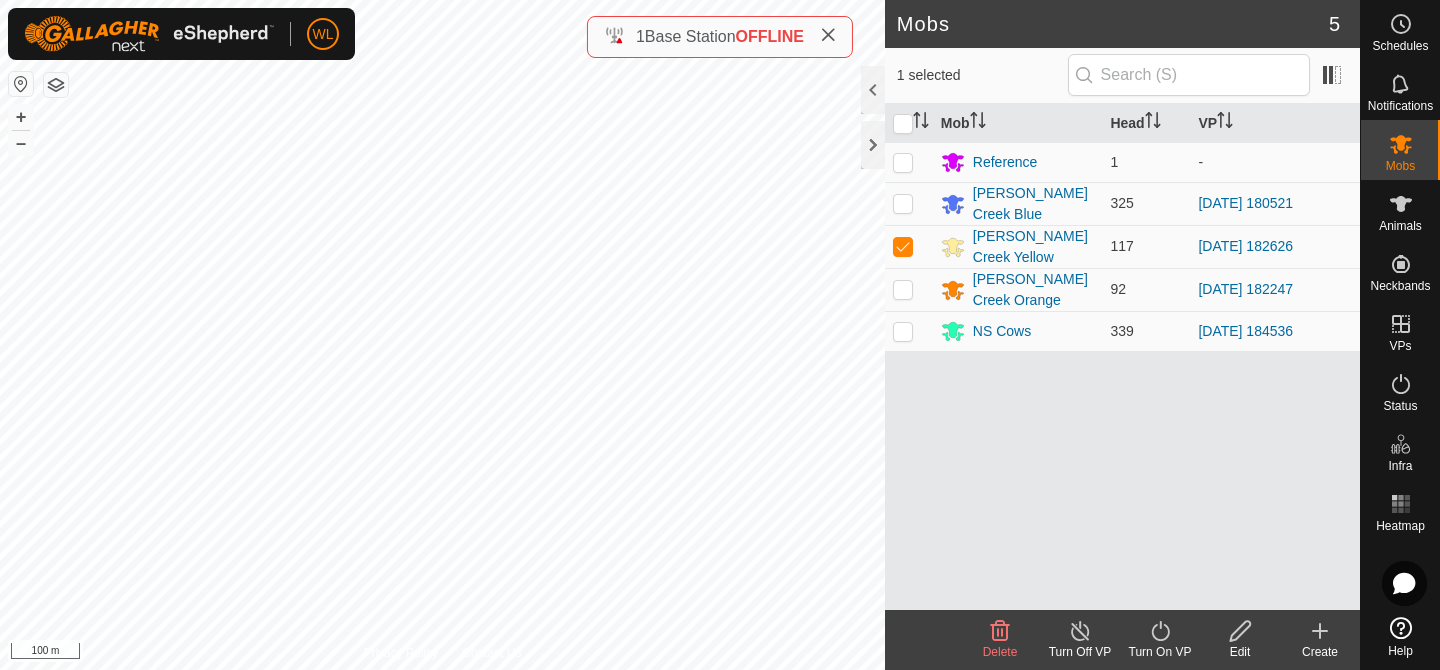 click on "Turn On VP" 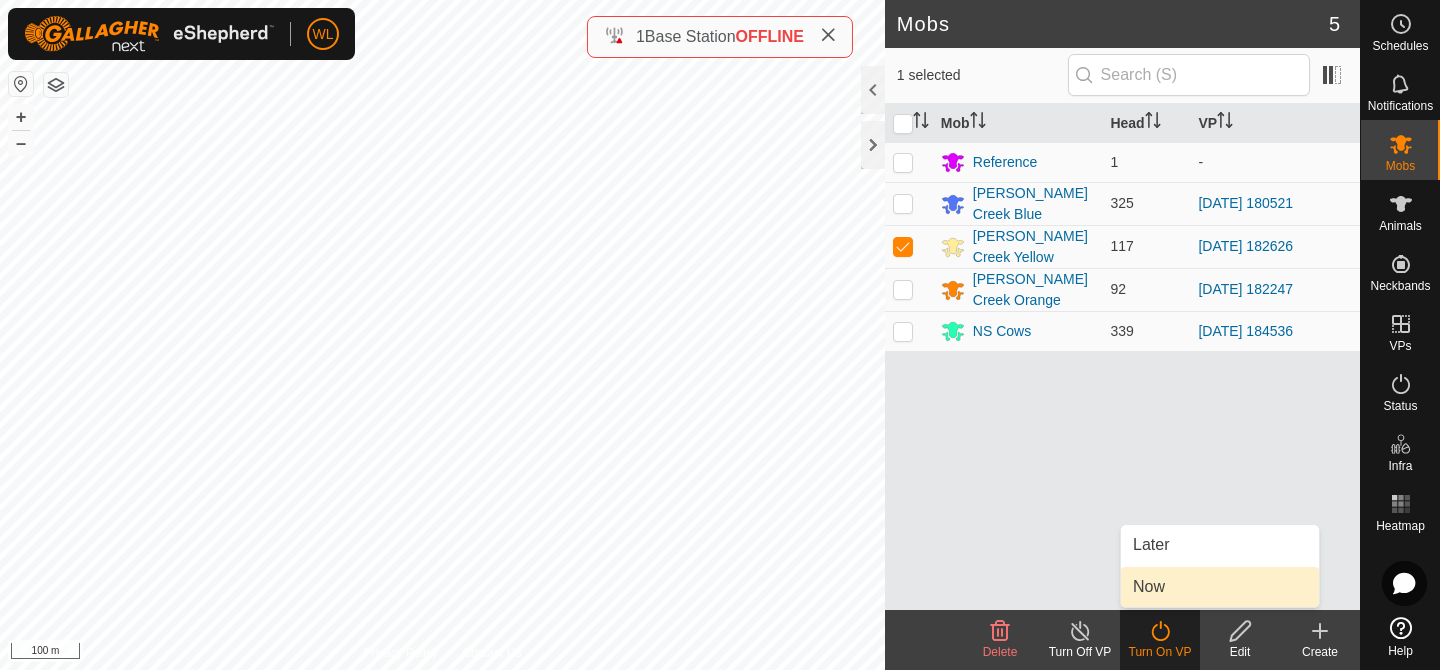click on "Now" at bounding box center (1220, 587) 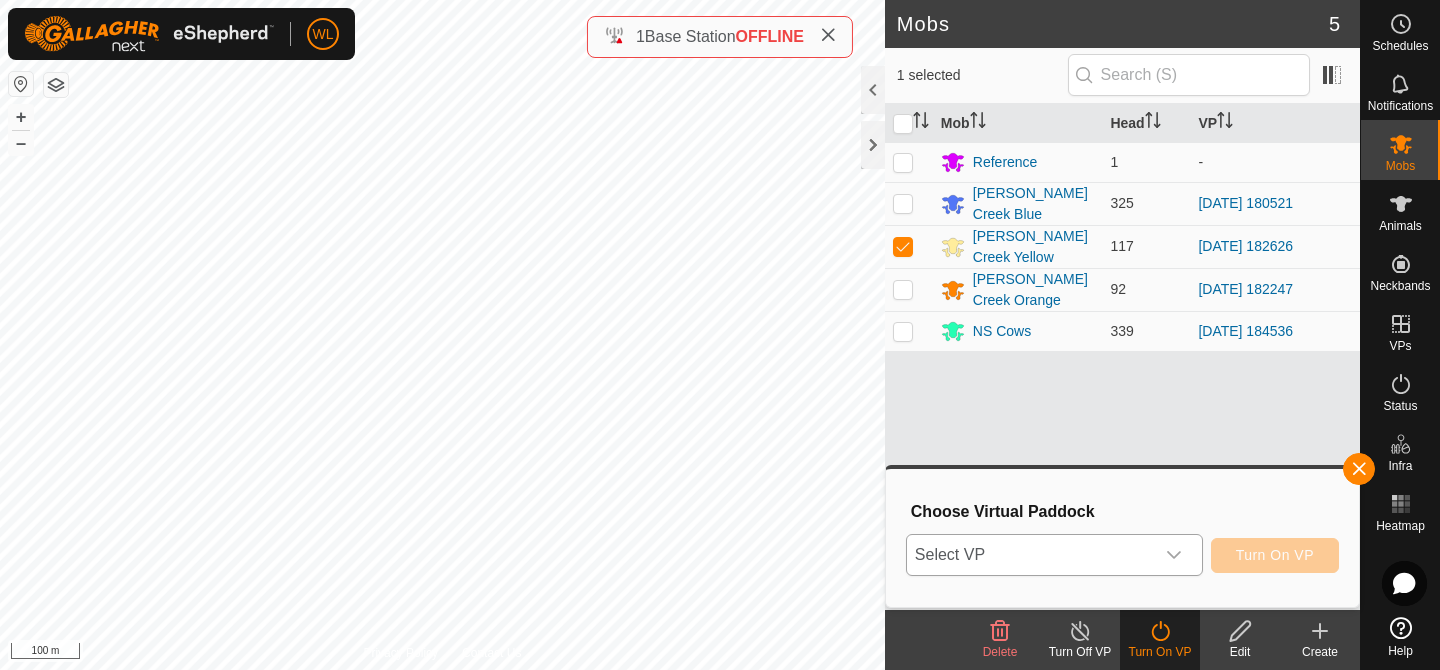 click at bounding box center [1174, 555] 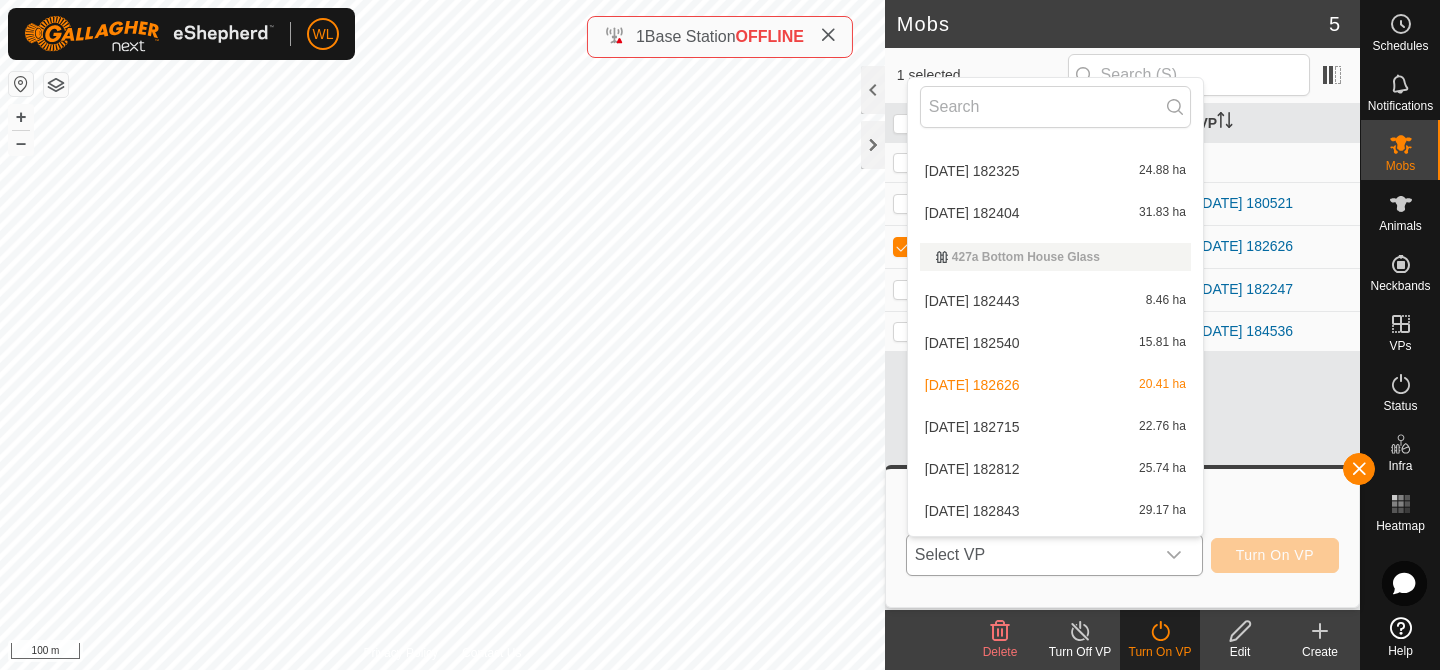 scroll, scrollTop: 433, scrollLeft: 0, axis: vertical 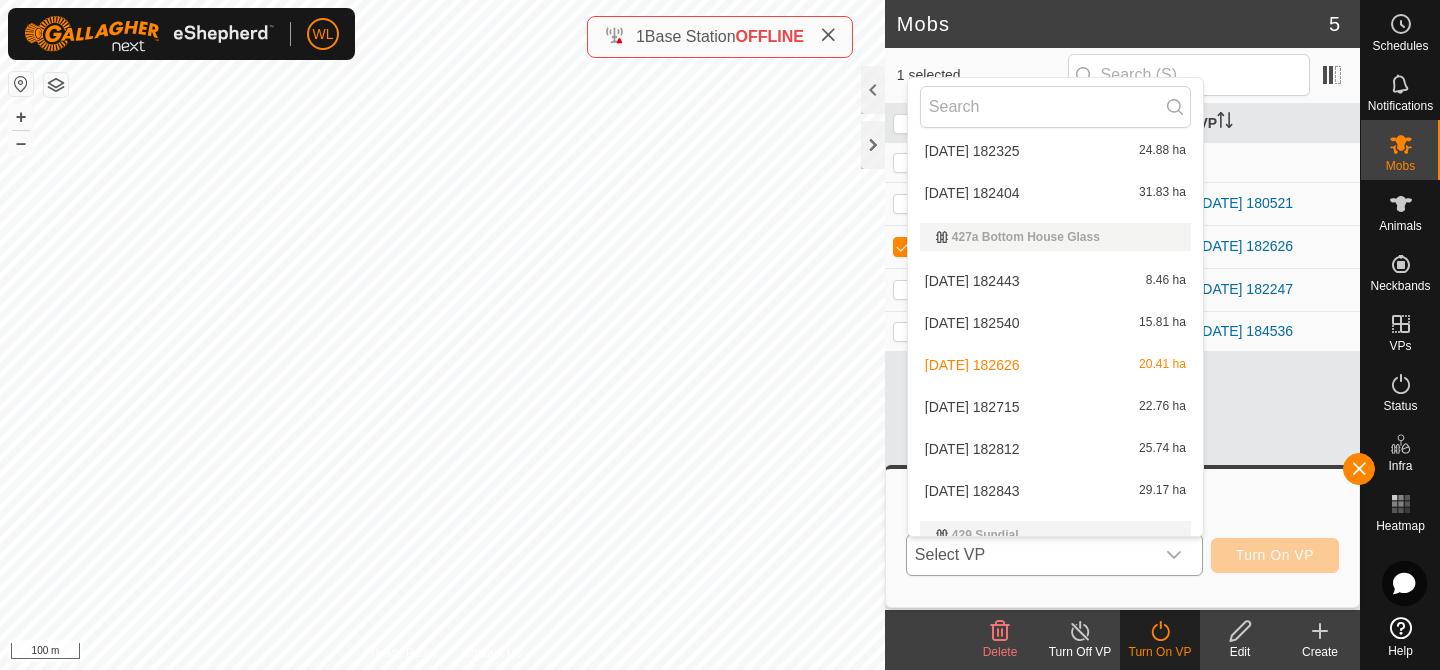 click on "[DATE] 182715  22.76 ha" at bounding box center (1055, 407) 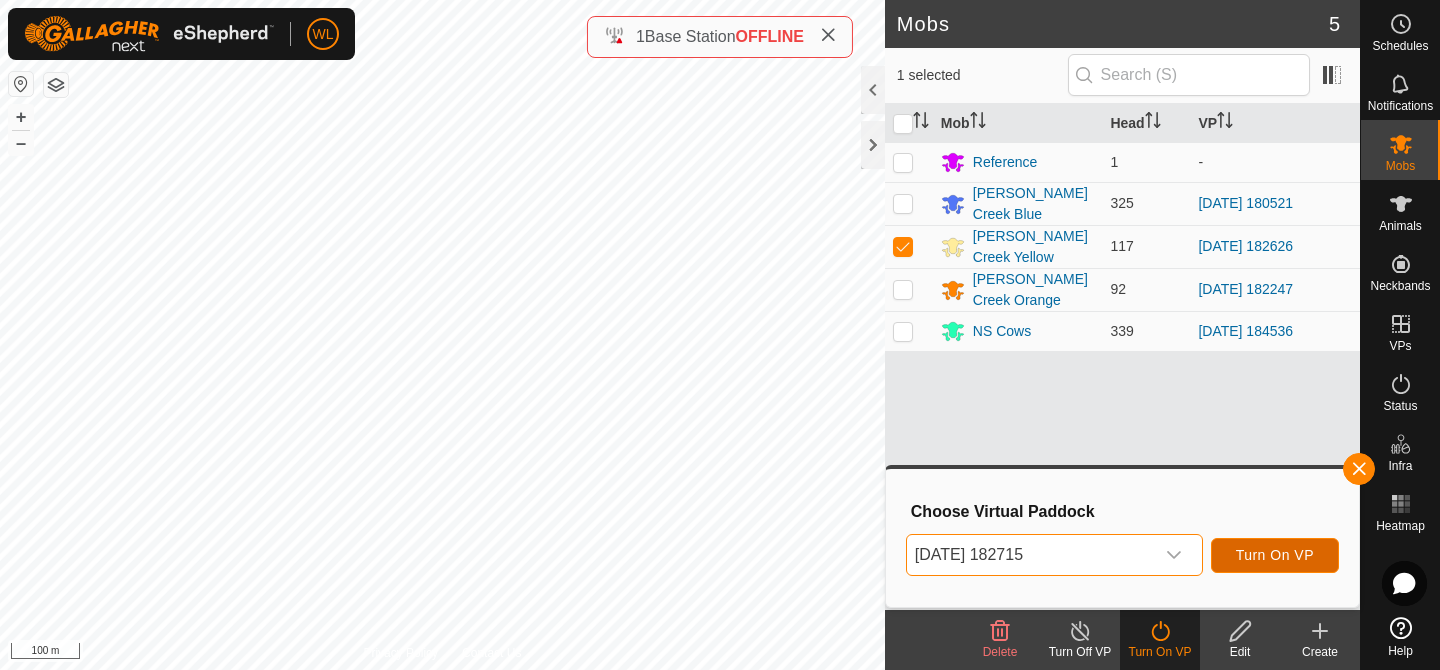 click on "Turn On VP" at bounding box center (1275, 555) 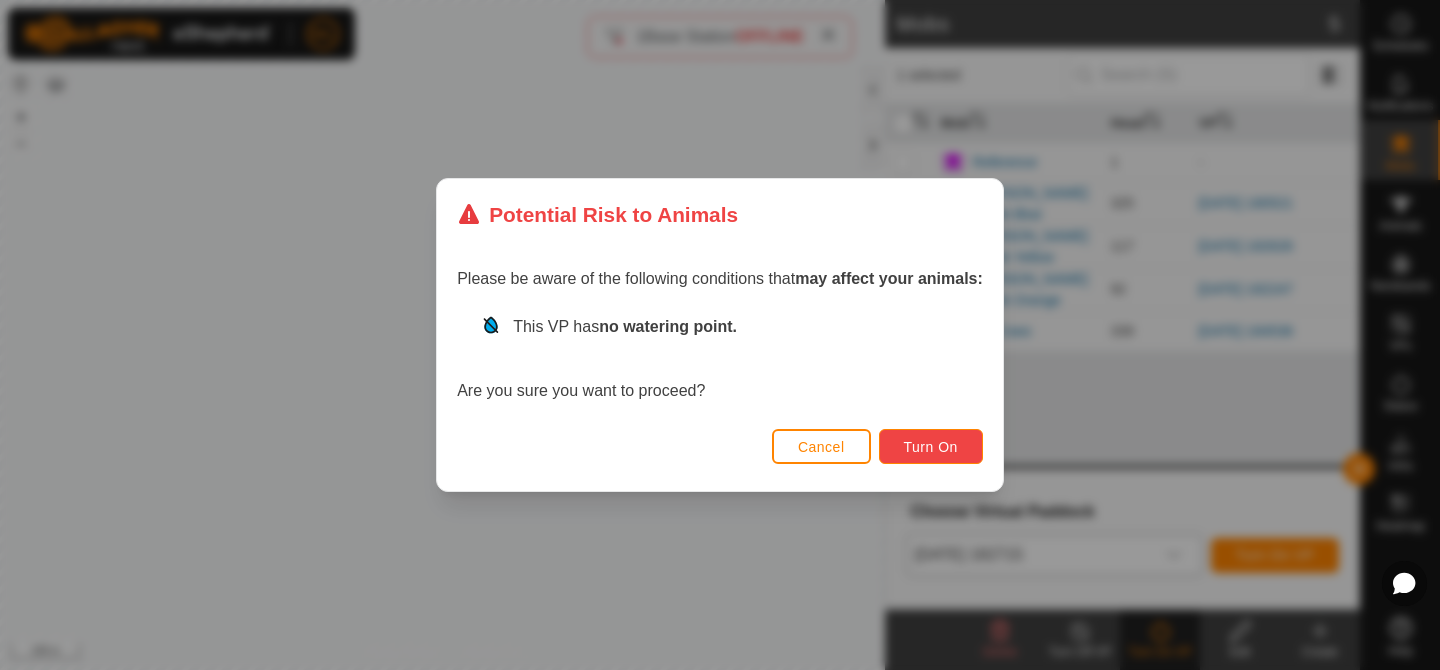 click on "Turn On" at bounding box center [931, 447] 